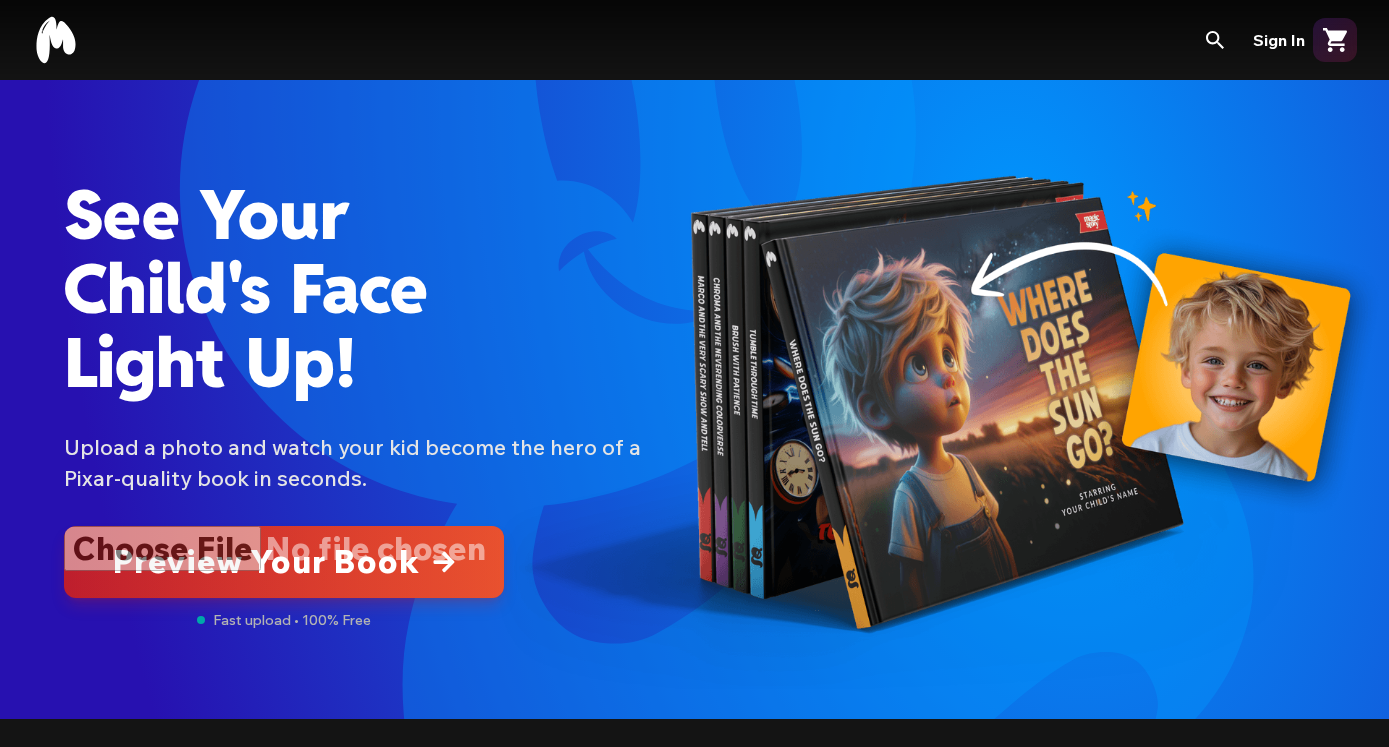 scroll, scrollTop: 0, scrollLeft: 0, axis: both 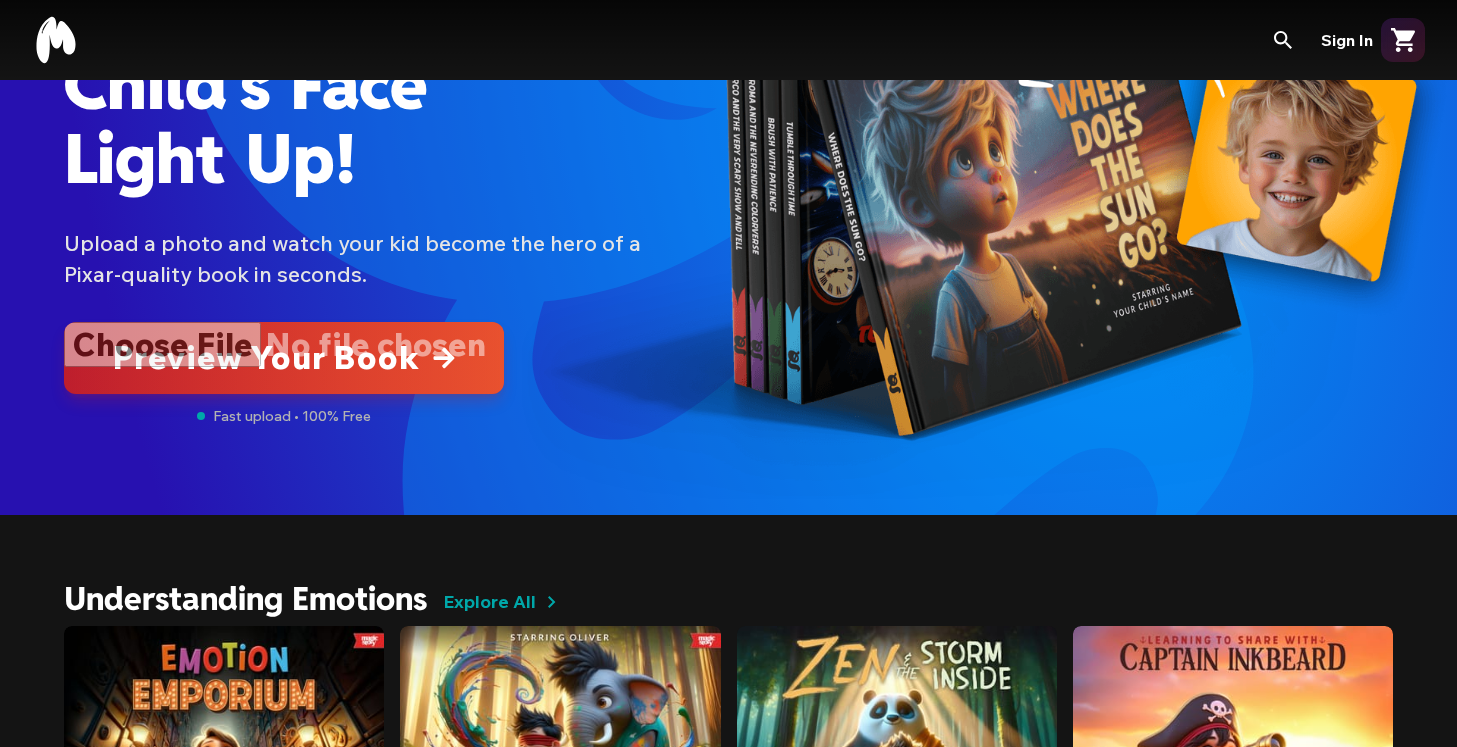 click at bounding box center (284, 358) 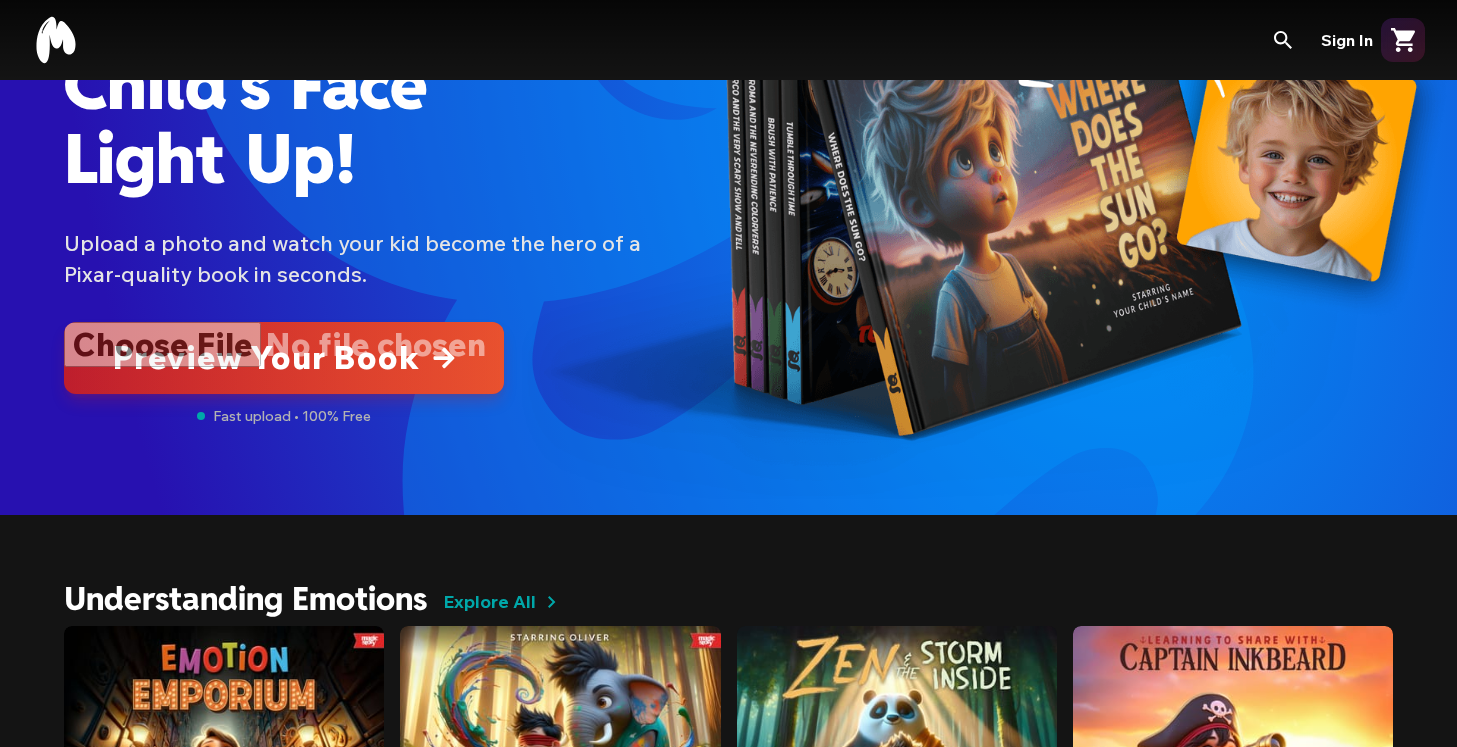 type on "**********" 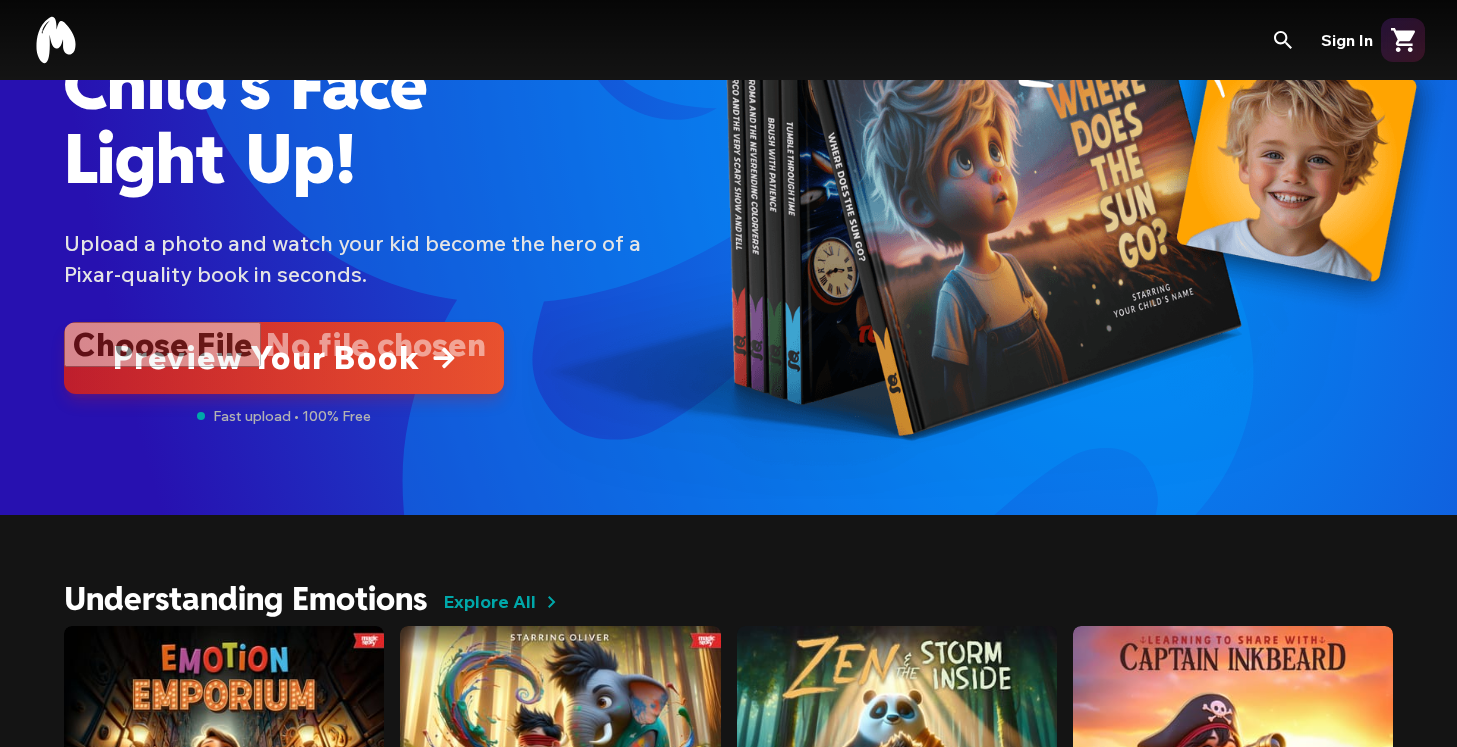 type 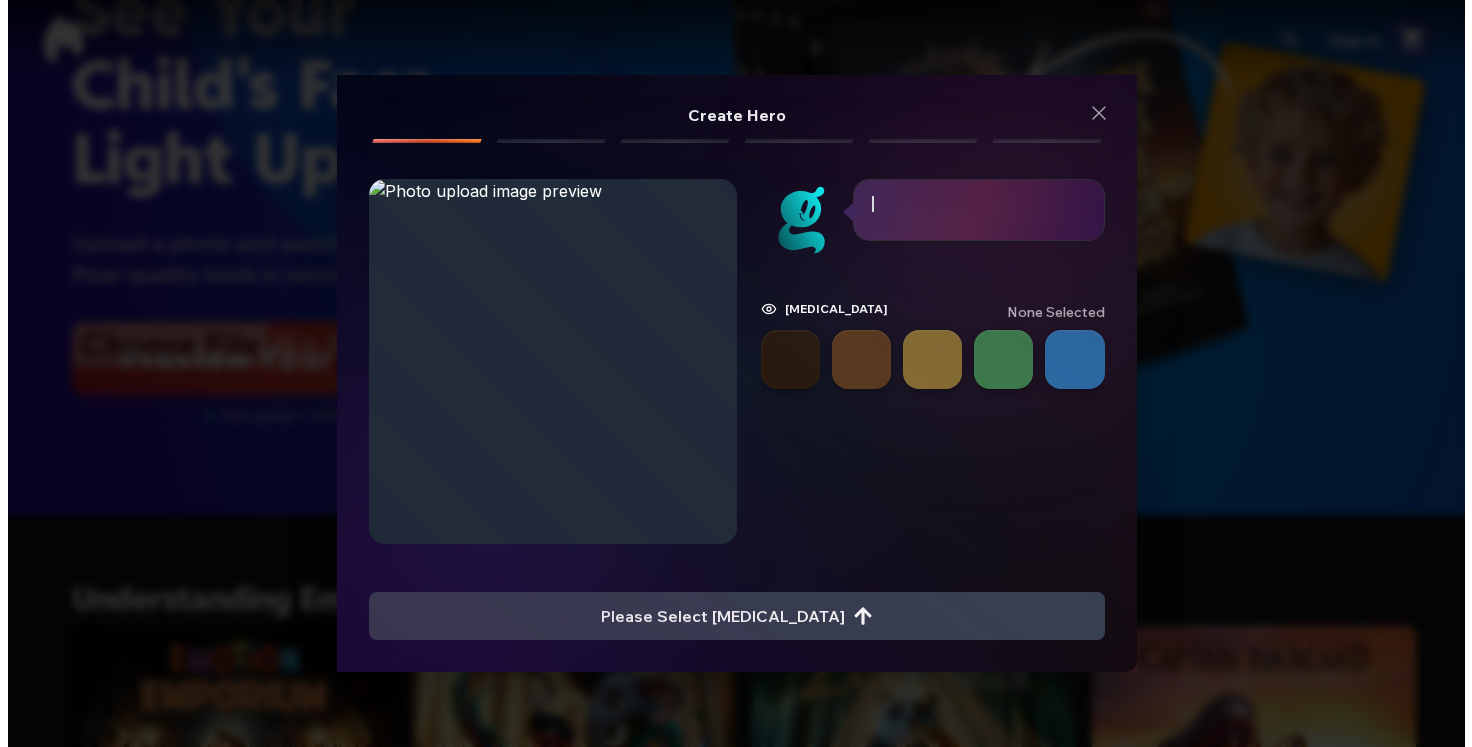 scroll, scrollTop: 0, scrollLeft: 0, axis: both 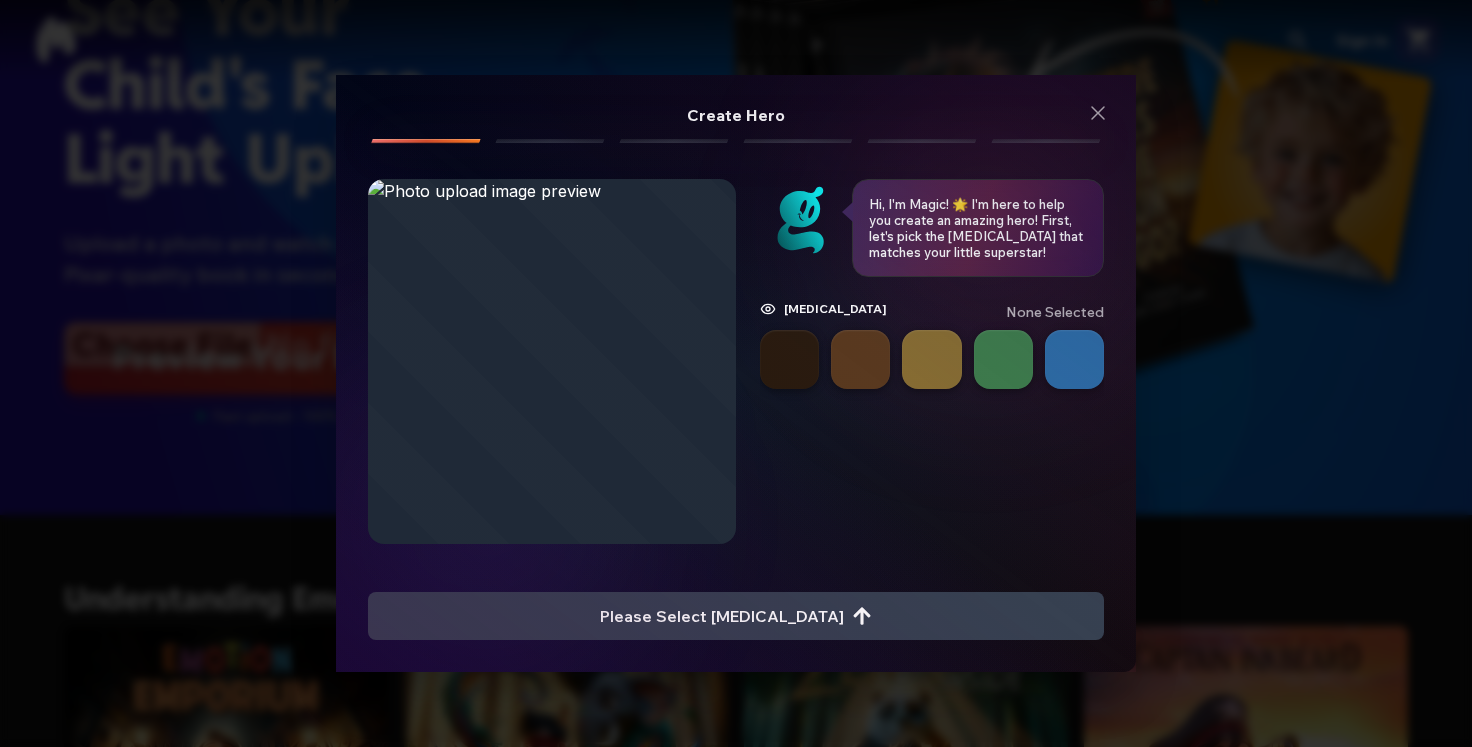 type 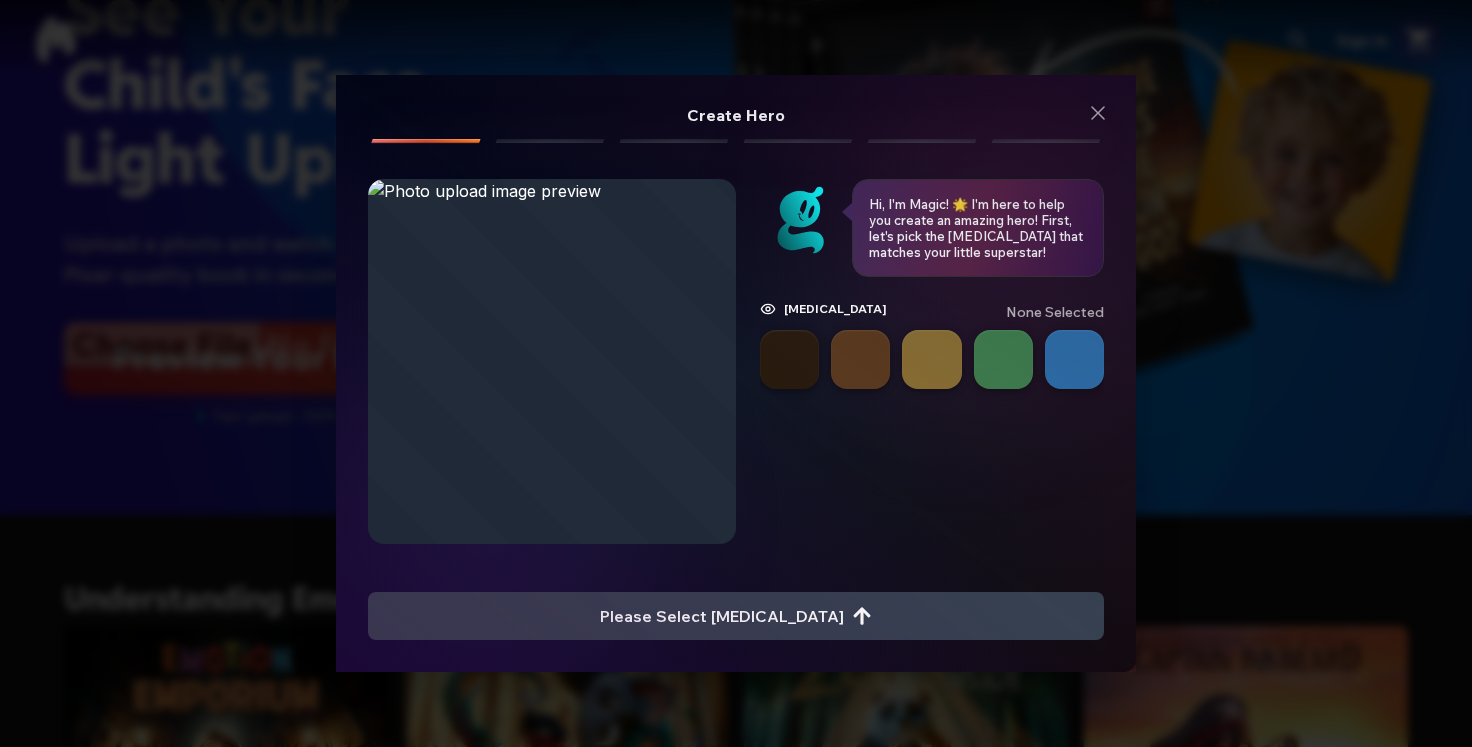 click at bounding box center [932, 363] 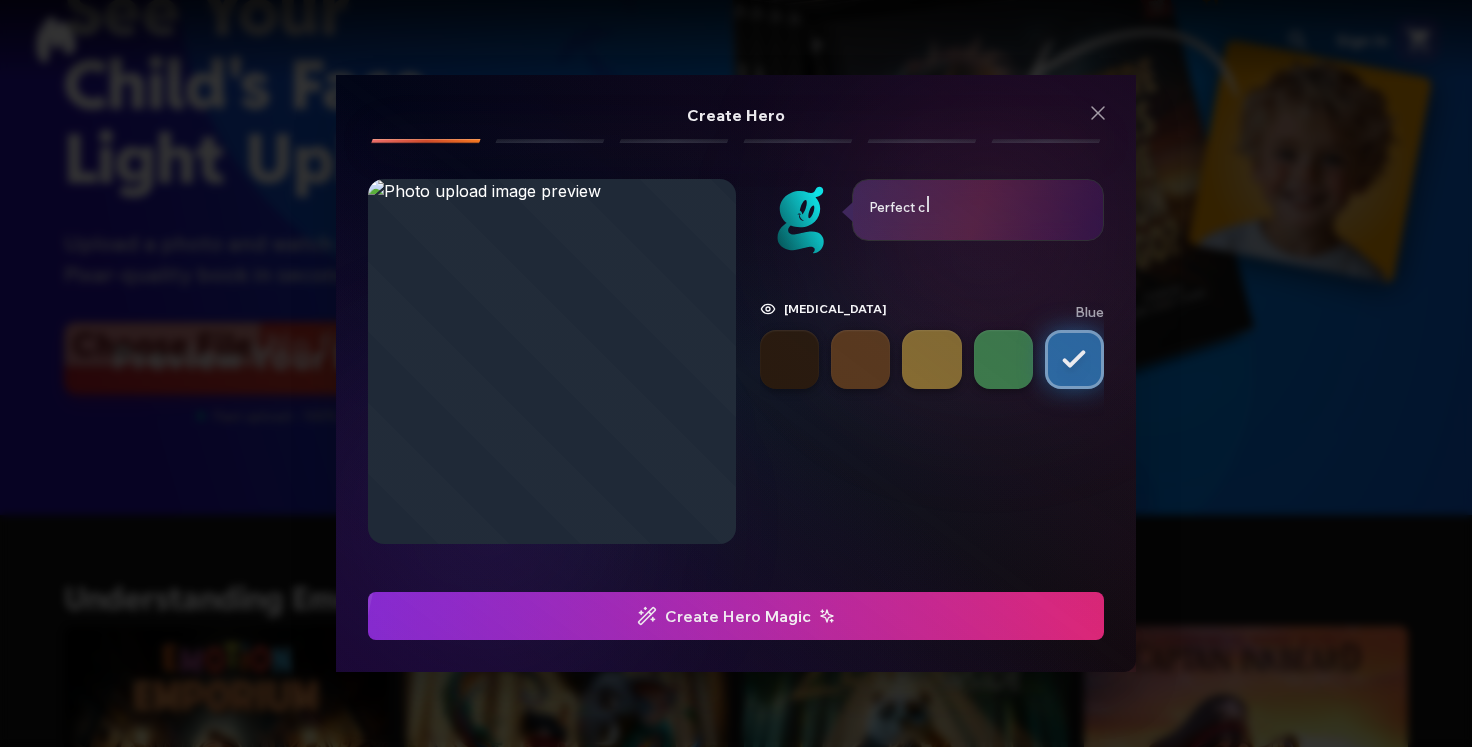 click on "Create Hero Magic" at bounding box center [736, 616] 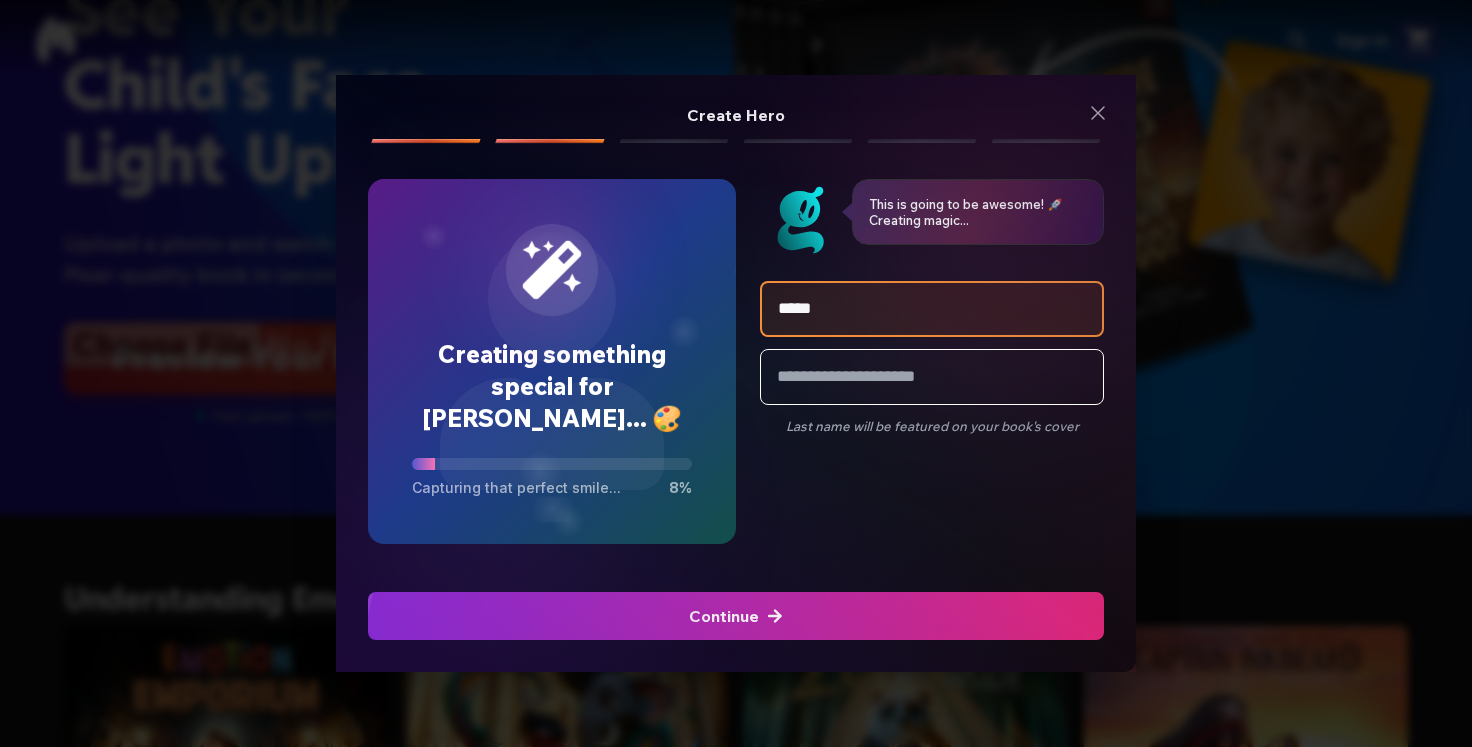 type on "*****" 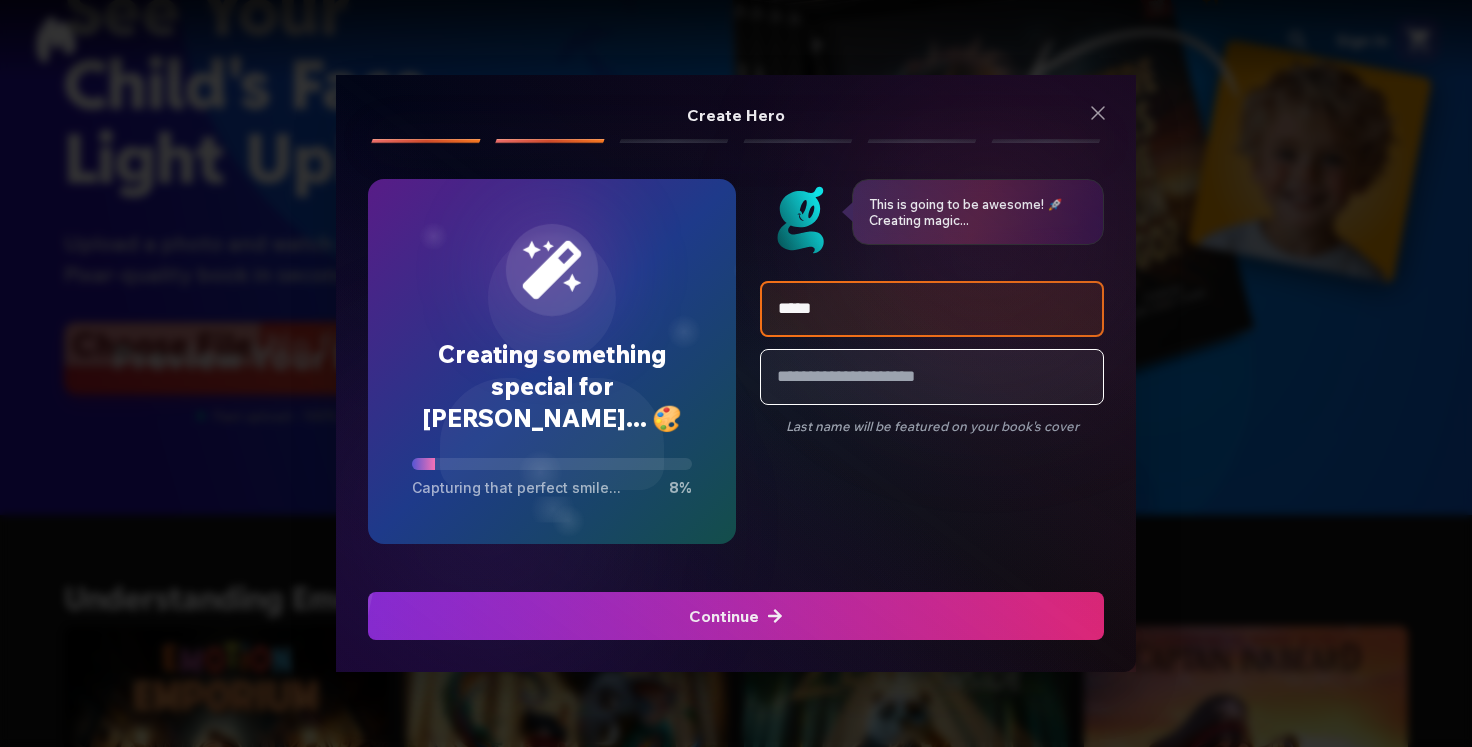 click on "Sign In See Your Child's Face Light Up! See Your Child's Face Light Up! Upload a photo and watch your kid become the hero of a Pixar-quality book in seconds. Preview Your Book Fast upload • 100% Free Understanding Emotions Explore All builds   emotional iq builds   patience teaches   self-control teaches   sharing Facing Fears Explore All conquers   monsters fear cultivates   empathy conquers   fear of dark boosts   confidence Understanding Emotions Explore All builds   emotional iq builds   patience teaches   self-control teaches   sharing Facing Fears Explore All conquers   monsters fear cultivates   empathy conquers   fear of dark boosts   confidence Monthly Personalized Stories Custom Book Subscription Build your child's library with personalized adventures delivered monthly. Save up to 30% on each story and watch their collection grow! Subscribe Now  Celebrating Self Explore All teaches   gratitude teaches   perseverence celebrates   kindness boosts   self-esteem Explore All teaches" at bounding box center [736, 2604] 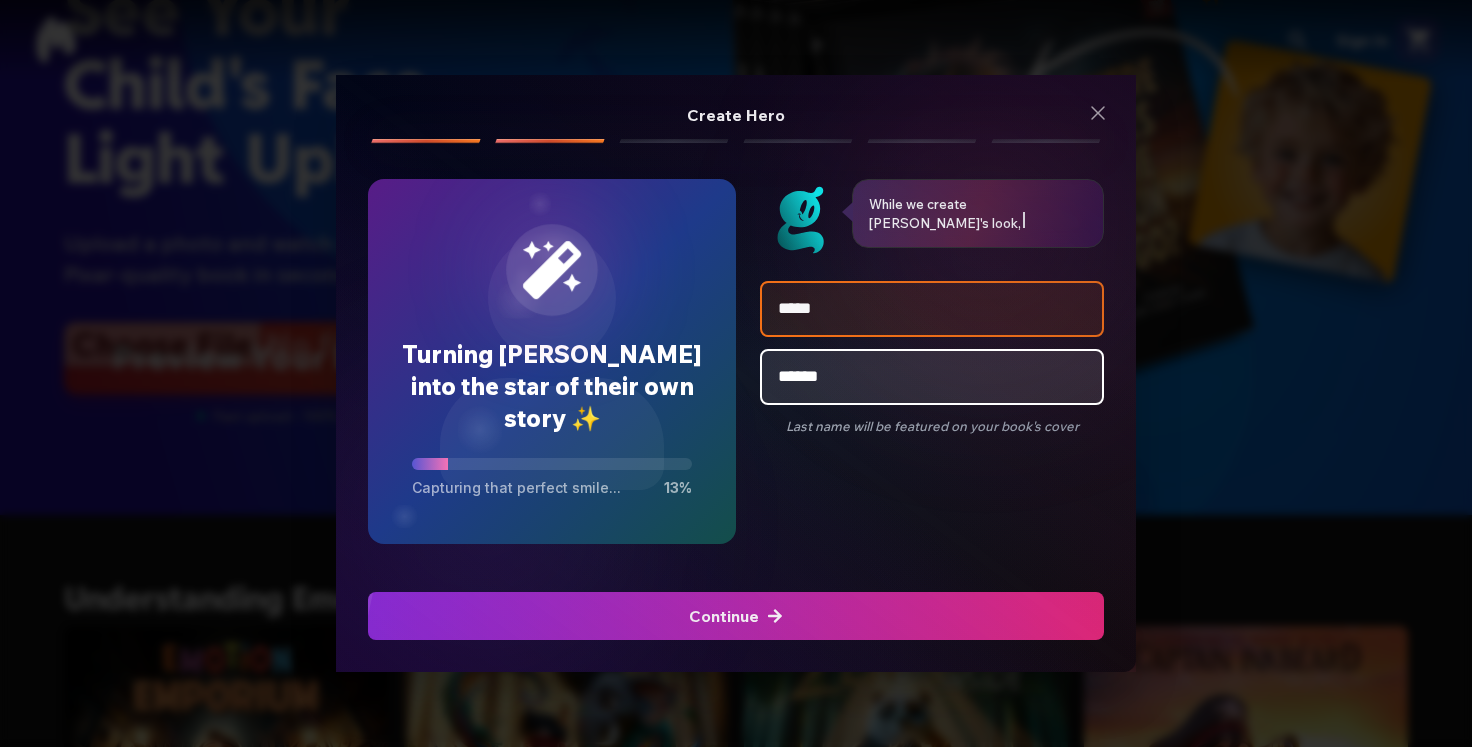 type on "******" 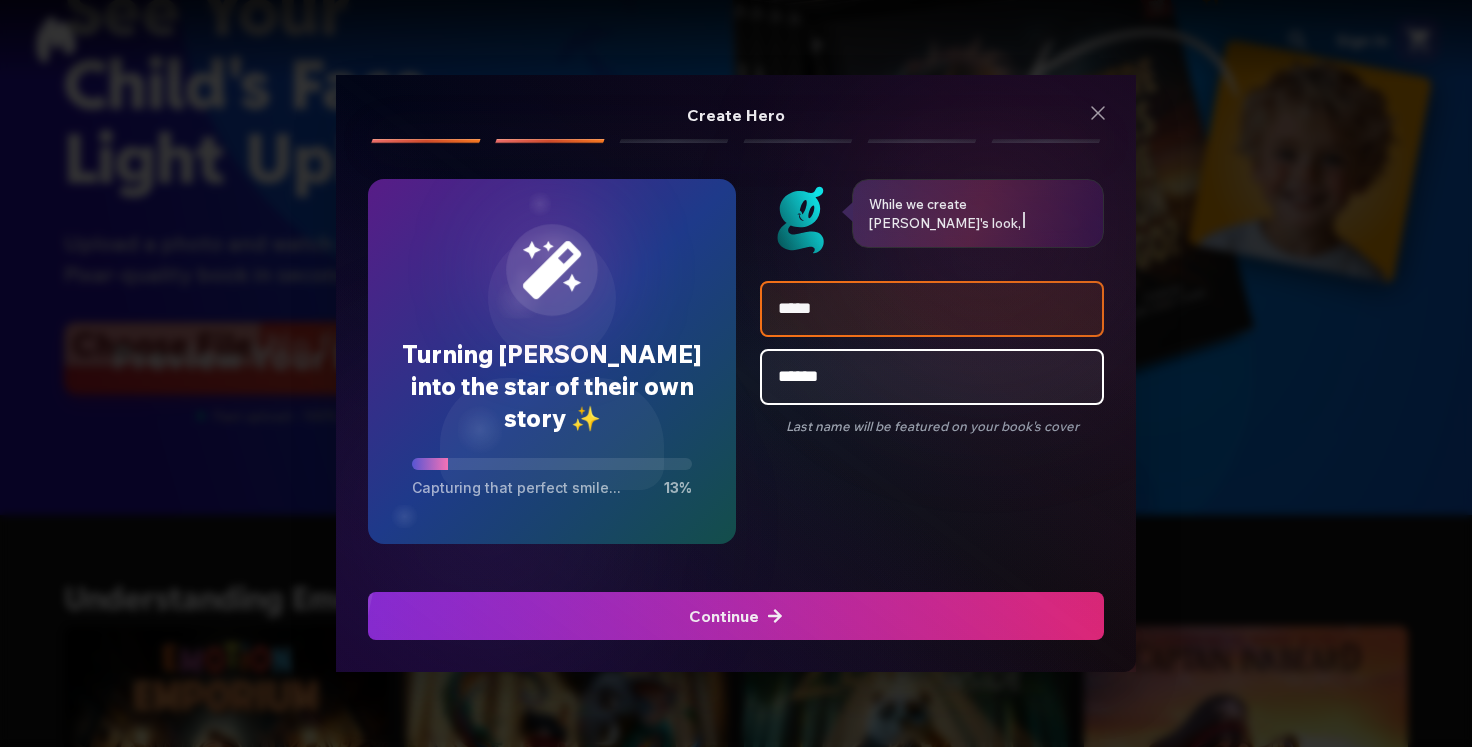 click at bounding box center (736, 616) 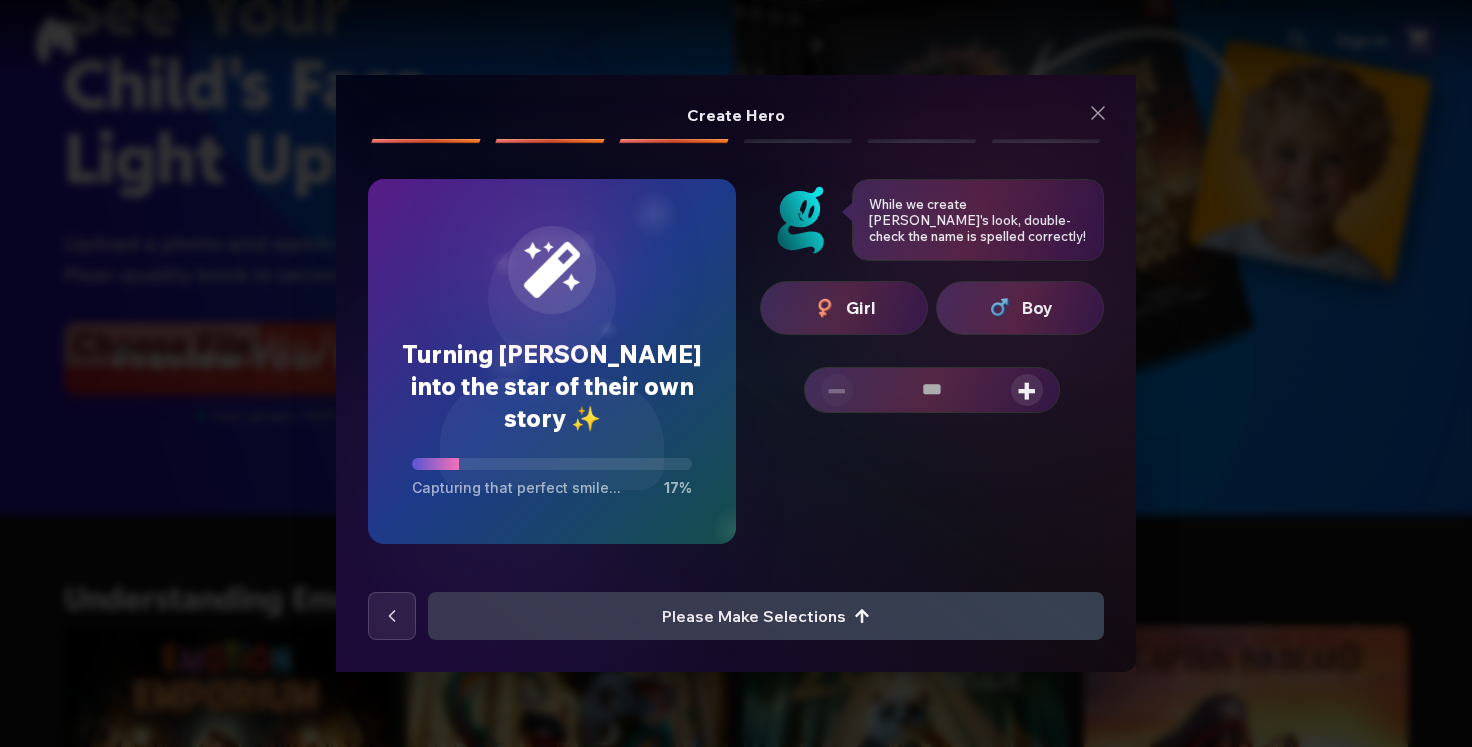 click on "Girl" at bounding box center (844, 308) 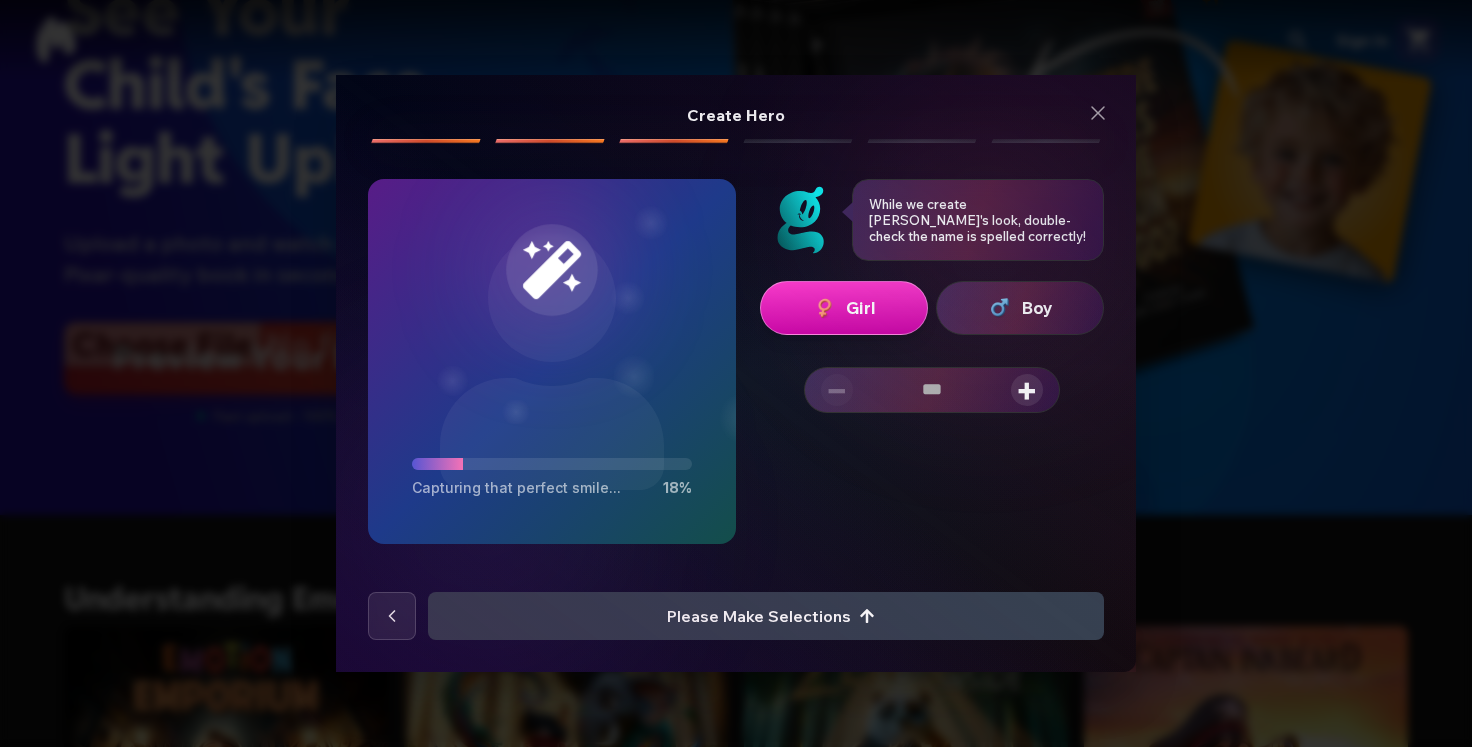 click on "+" at bounding box center [1027, 390] 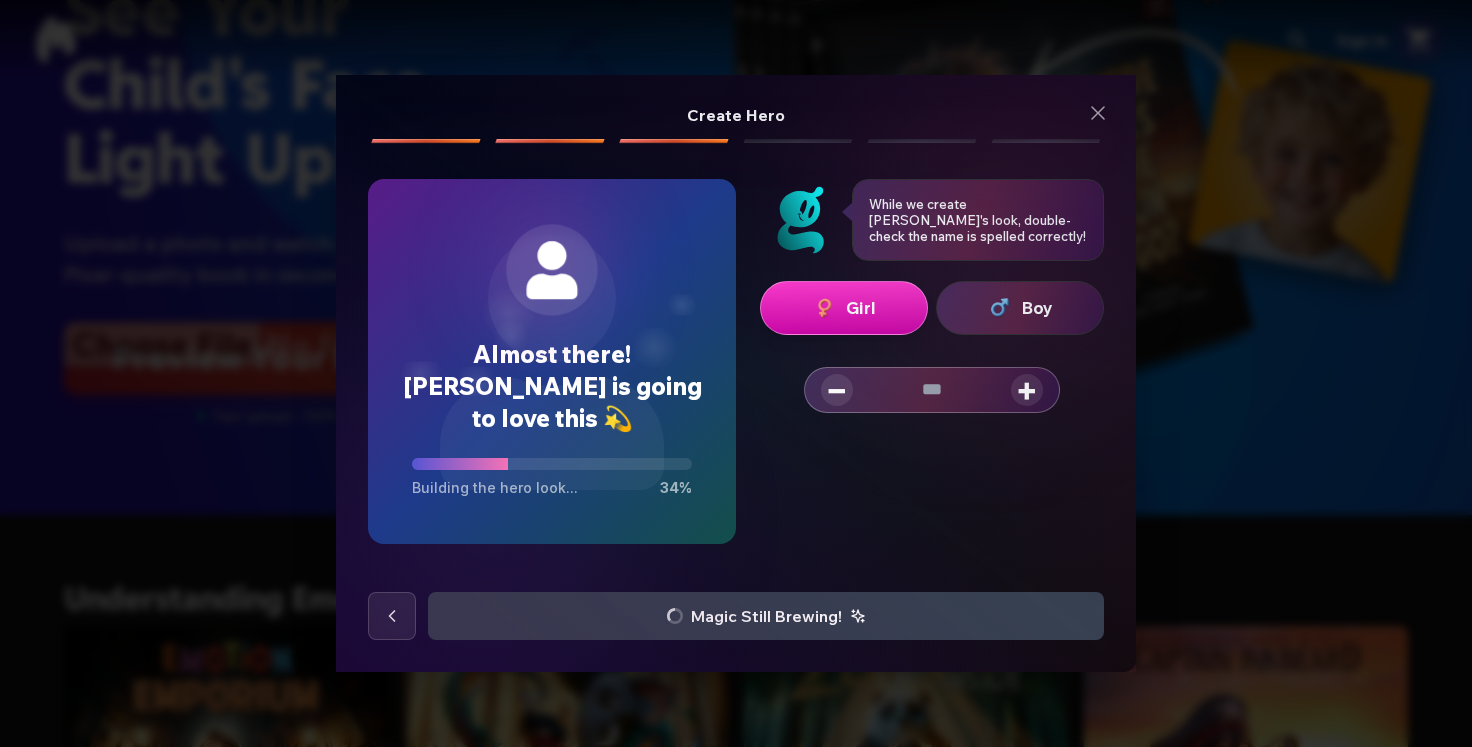 type 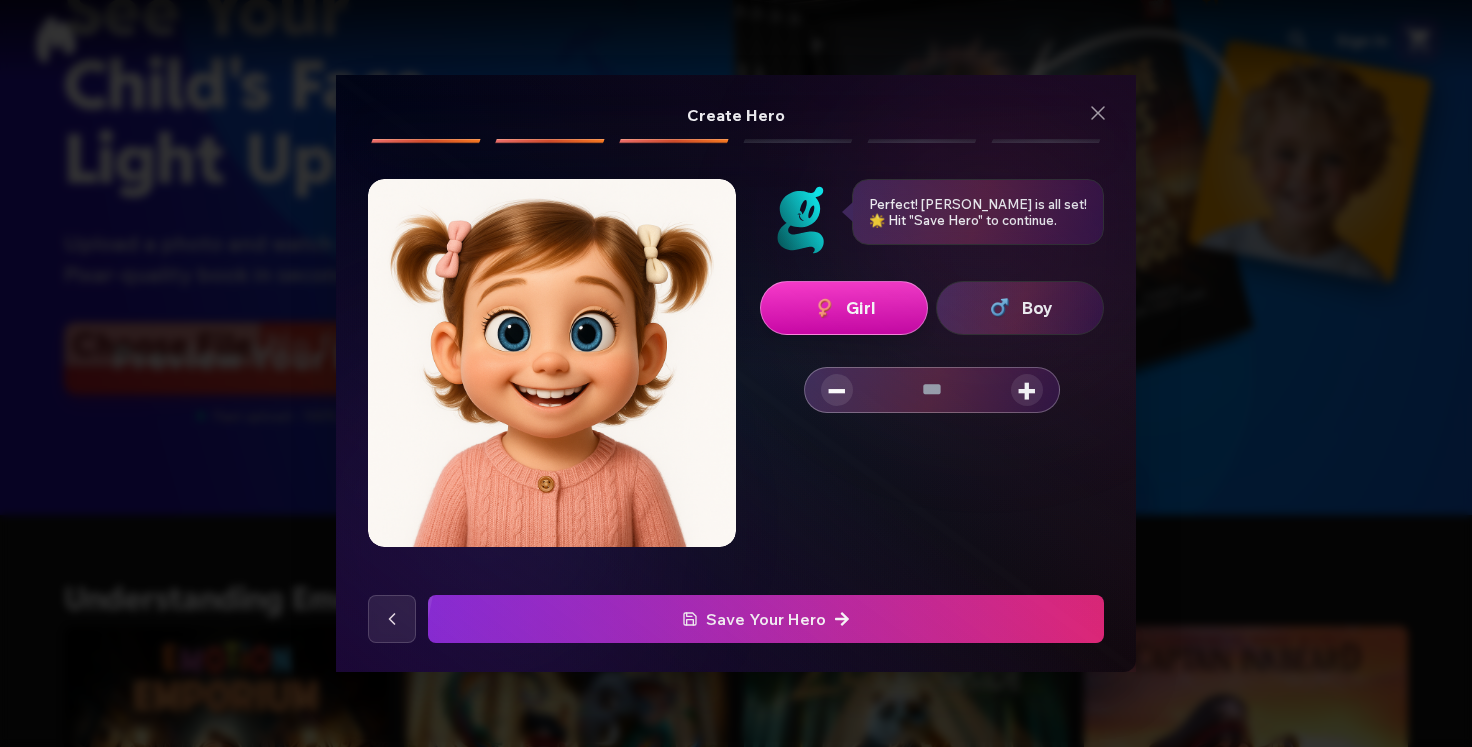 click at bounding box center [-586, 619] 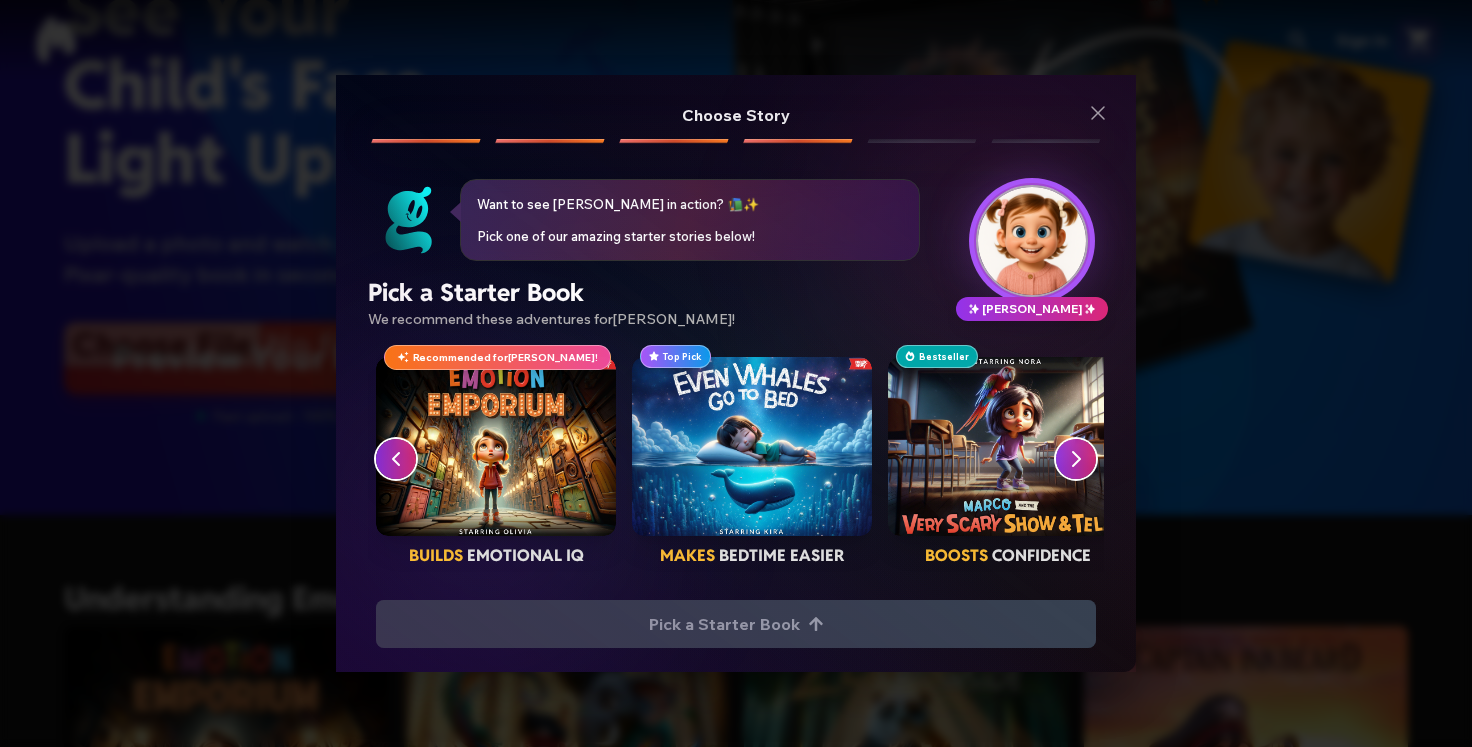 click 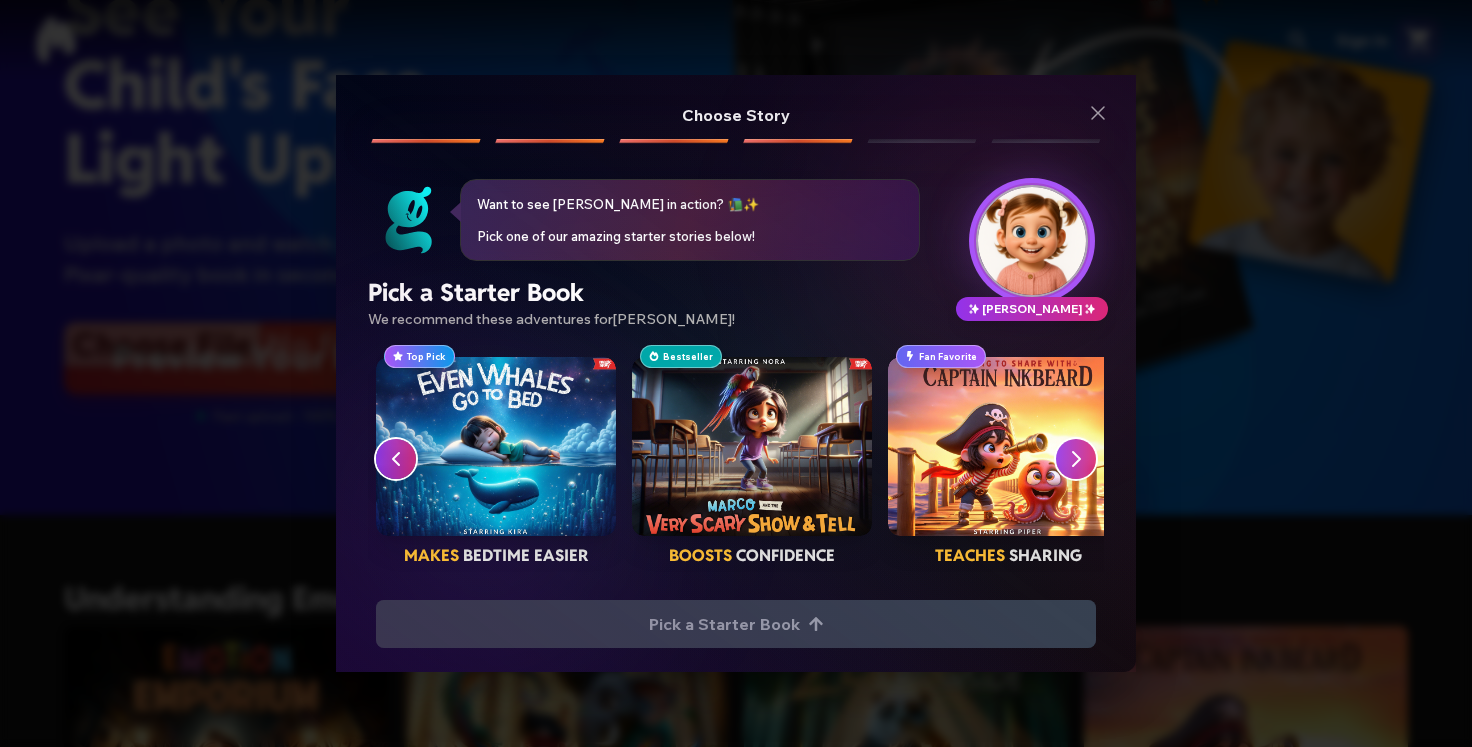 click 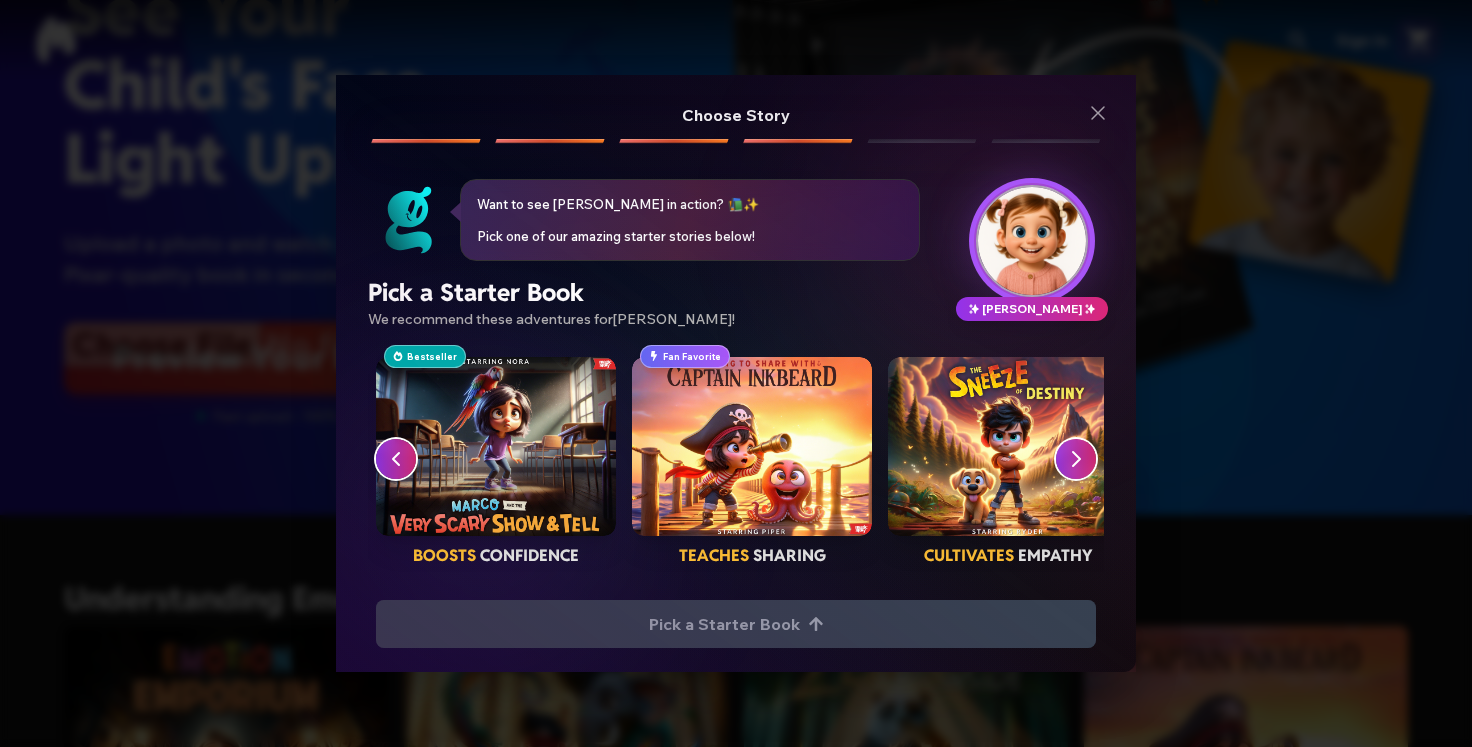 click 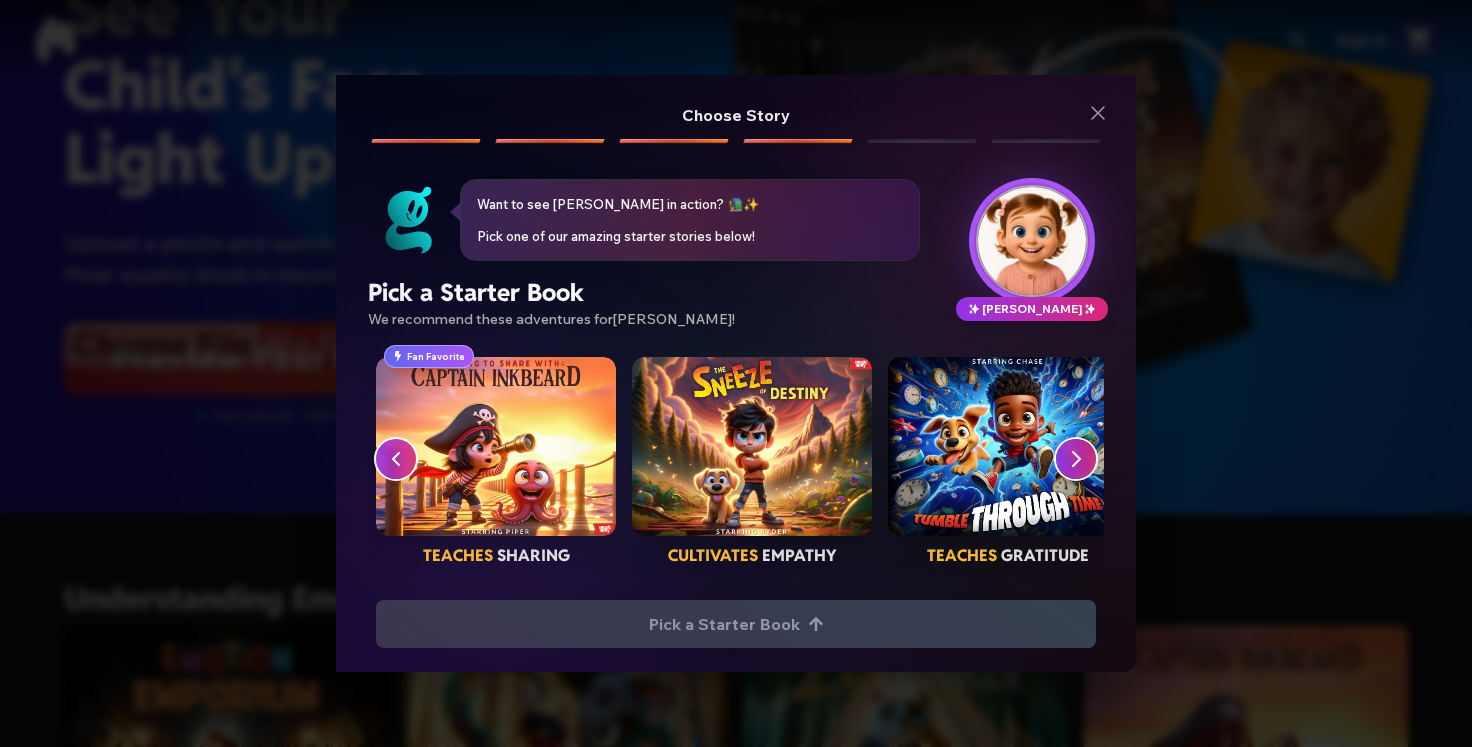 click 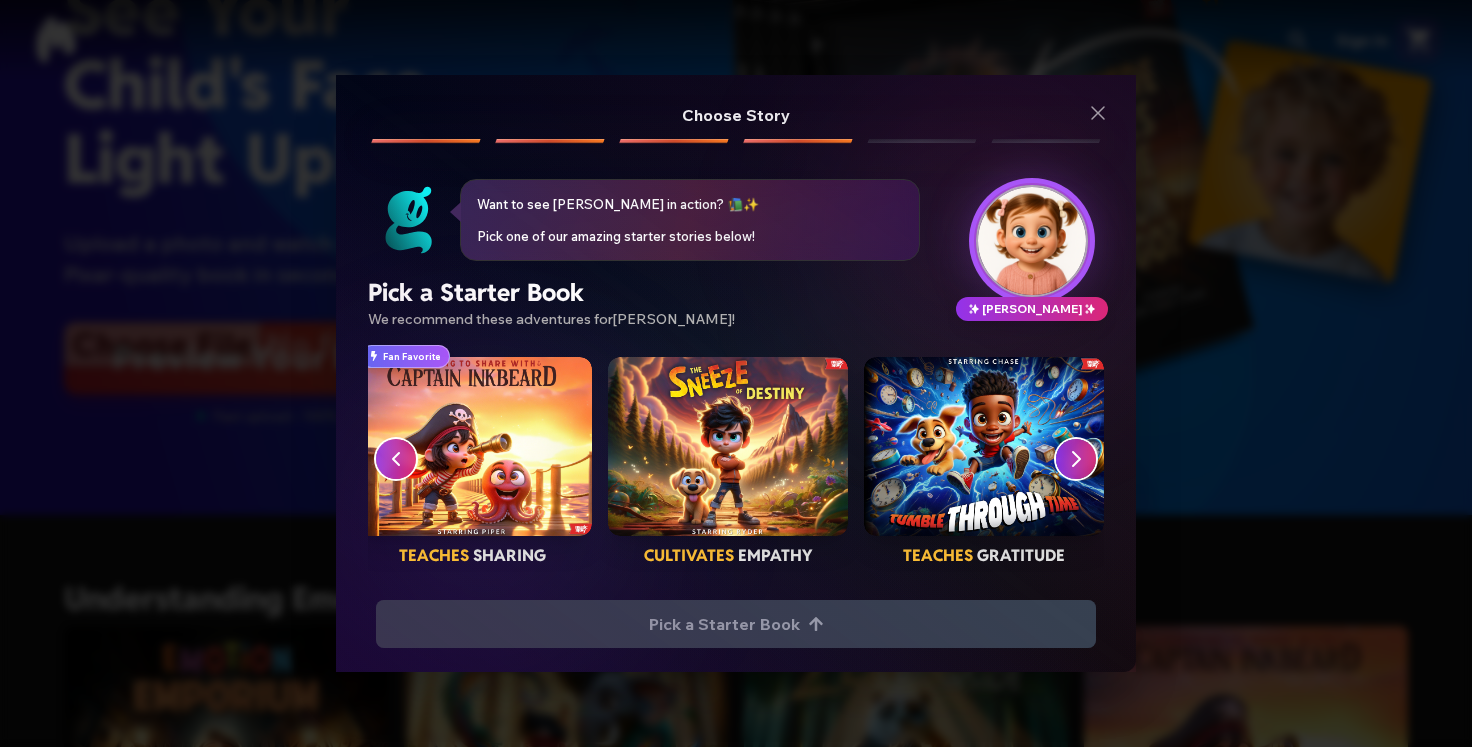 click 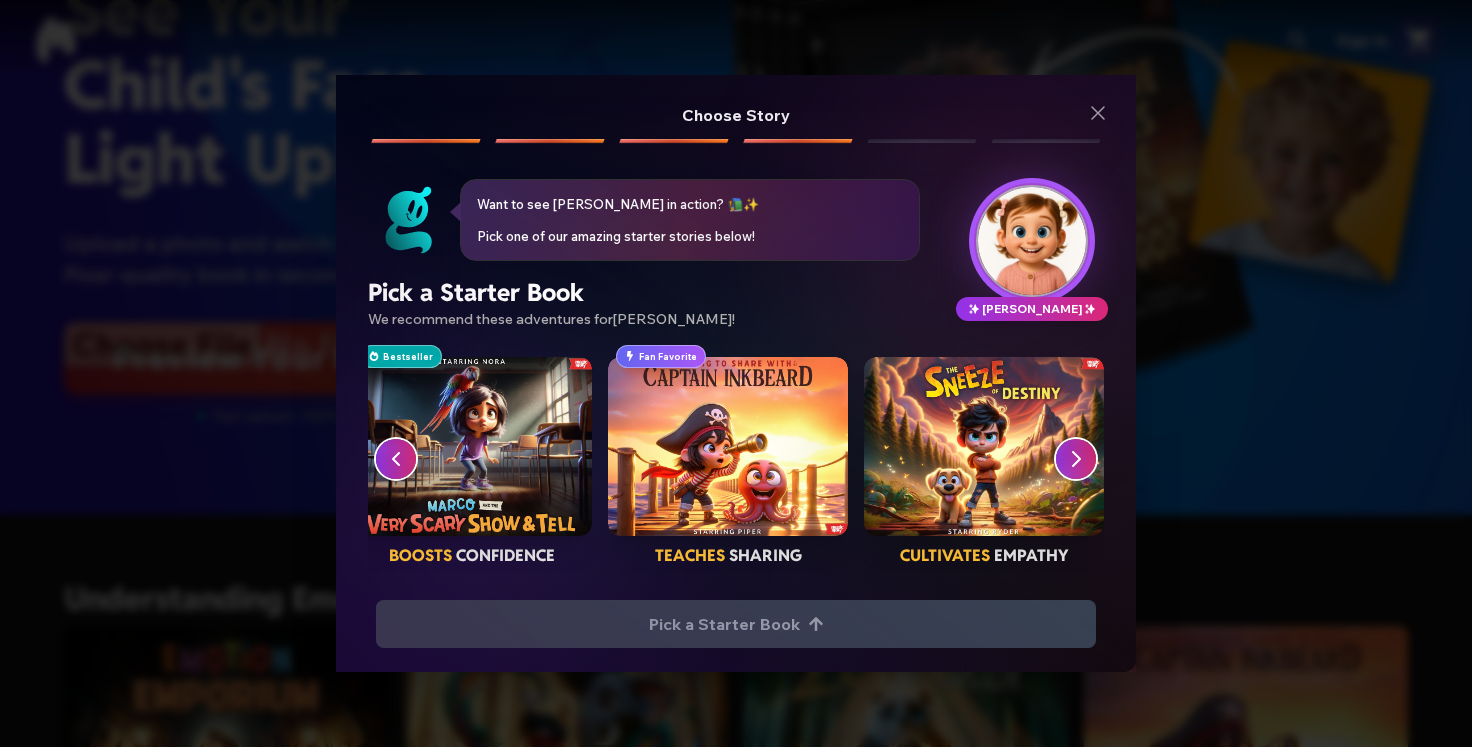 click 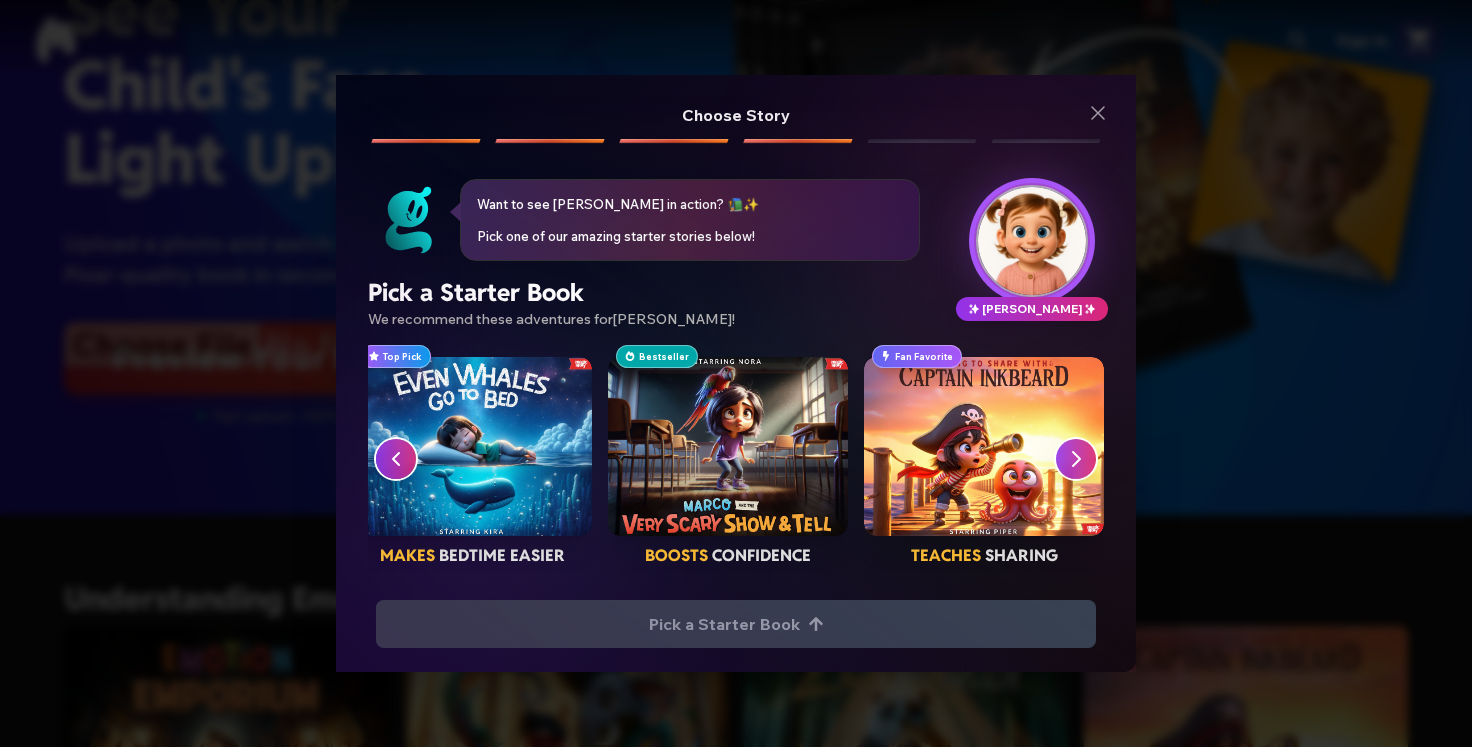 click 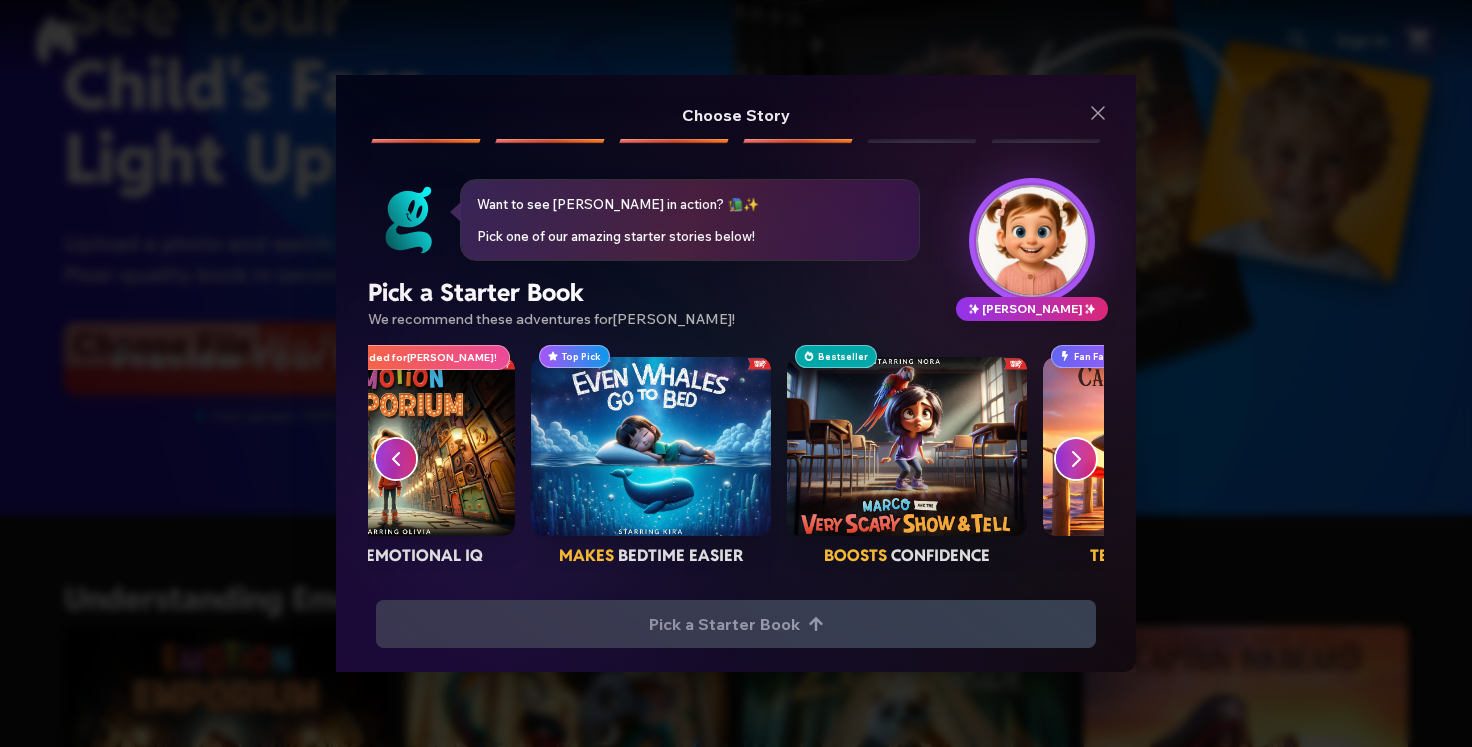 scroll, scrollTop: 0, scrollLeft: 24, axis: horizontal 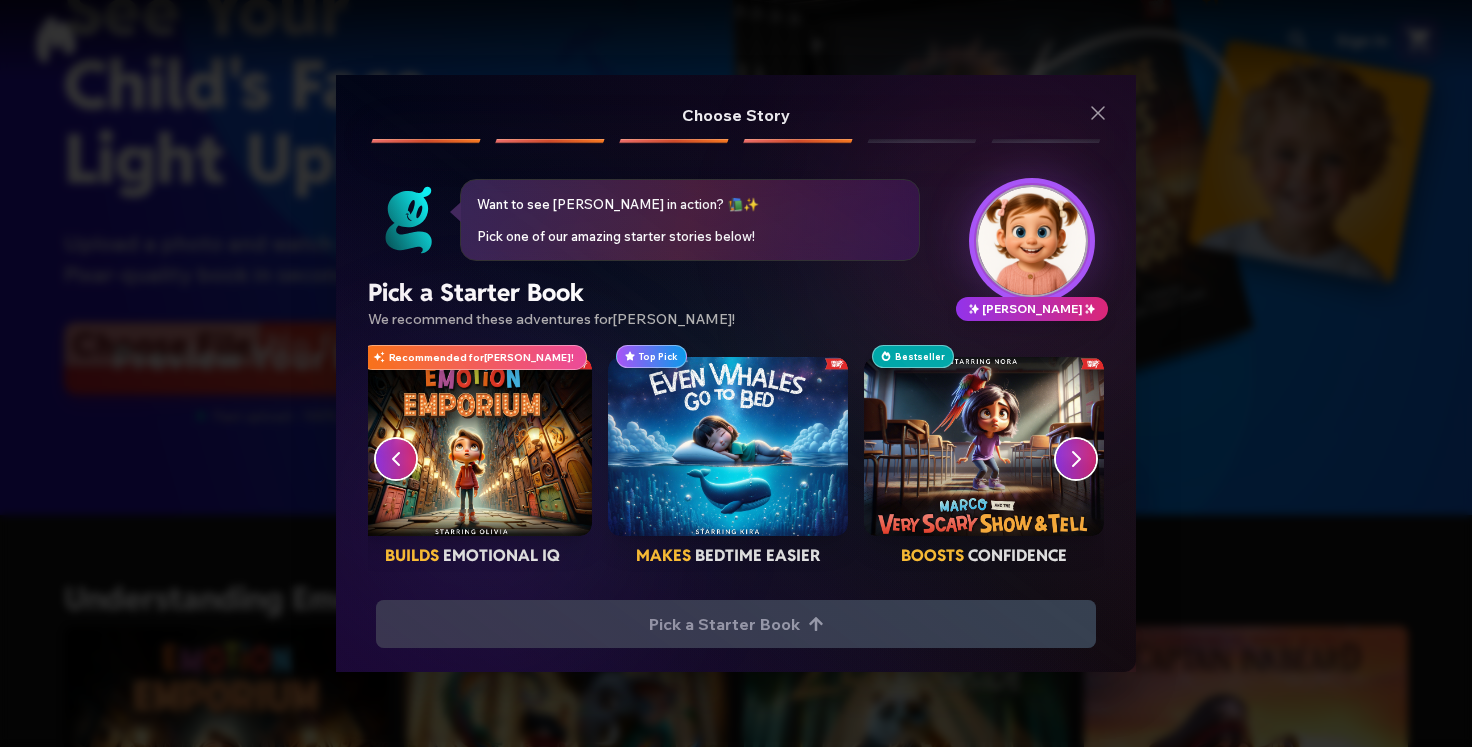 click at bounding box center (728, 447) 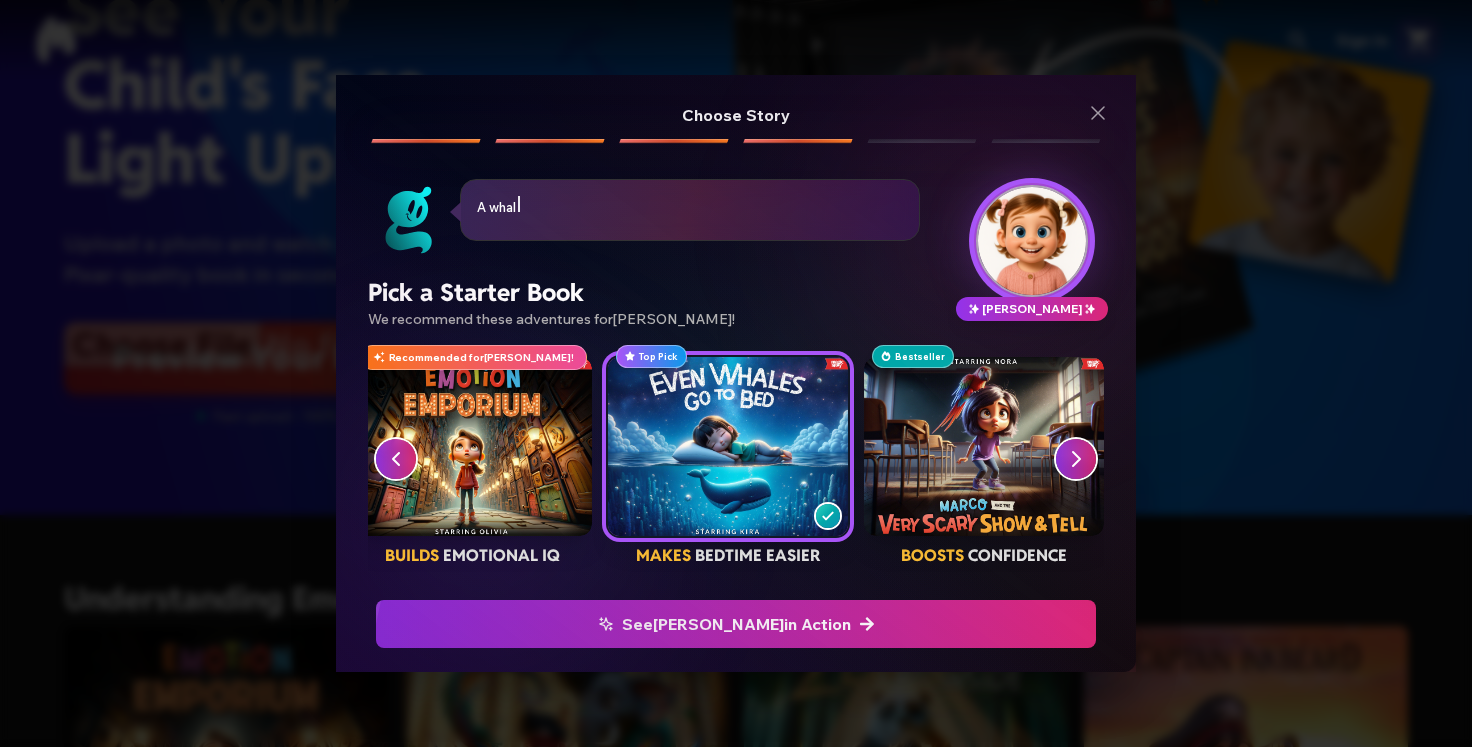 click on "See  [PERSON_NAME]  in Action" at bounding box center [736, 624] 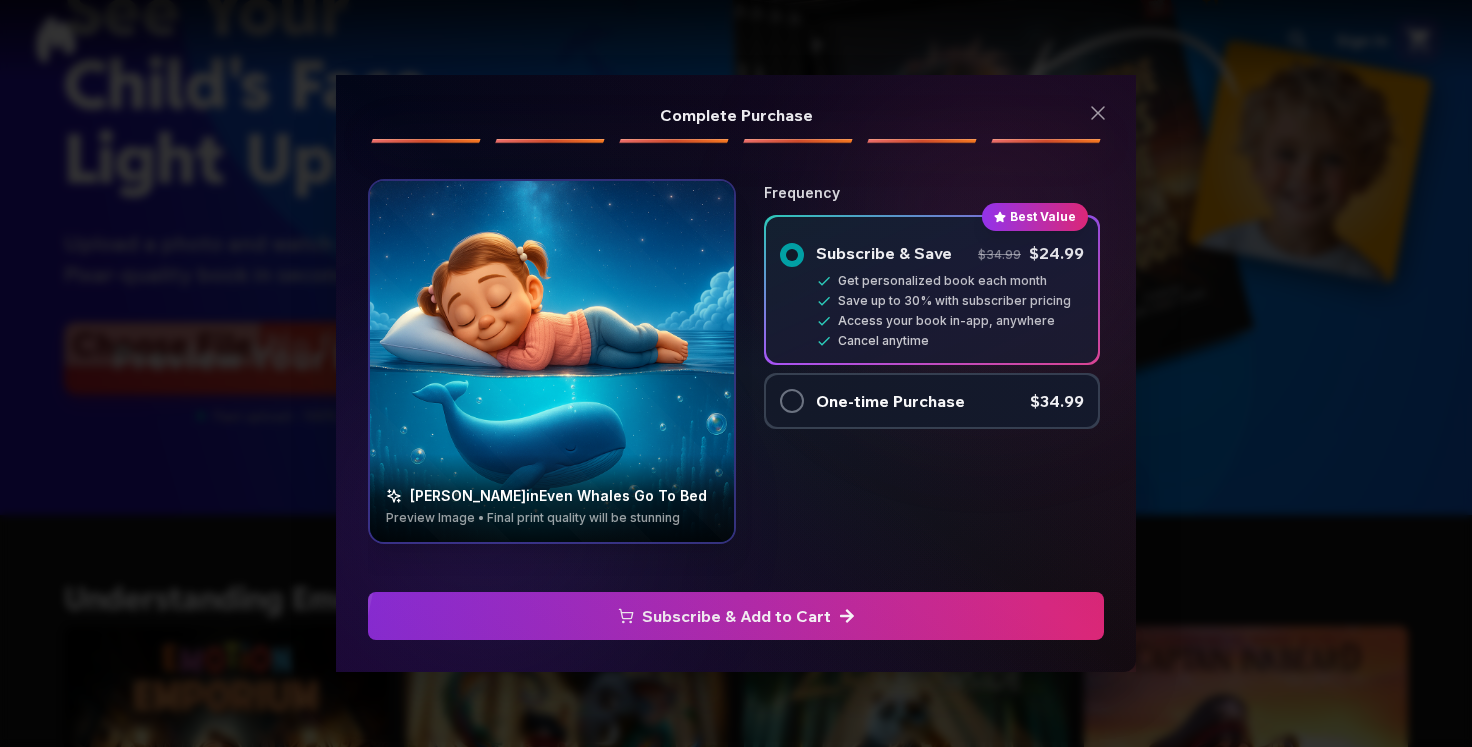 click at bounding box center [-736, 616] 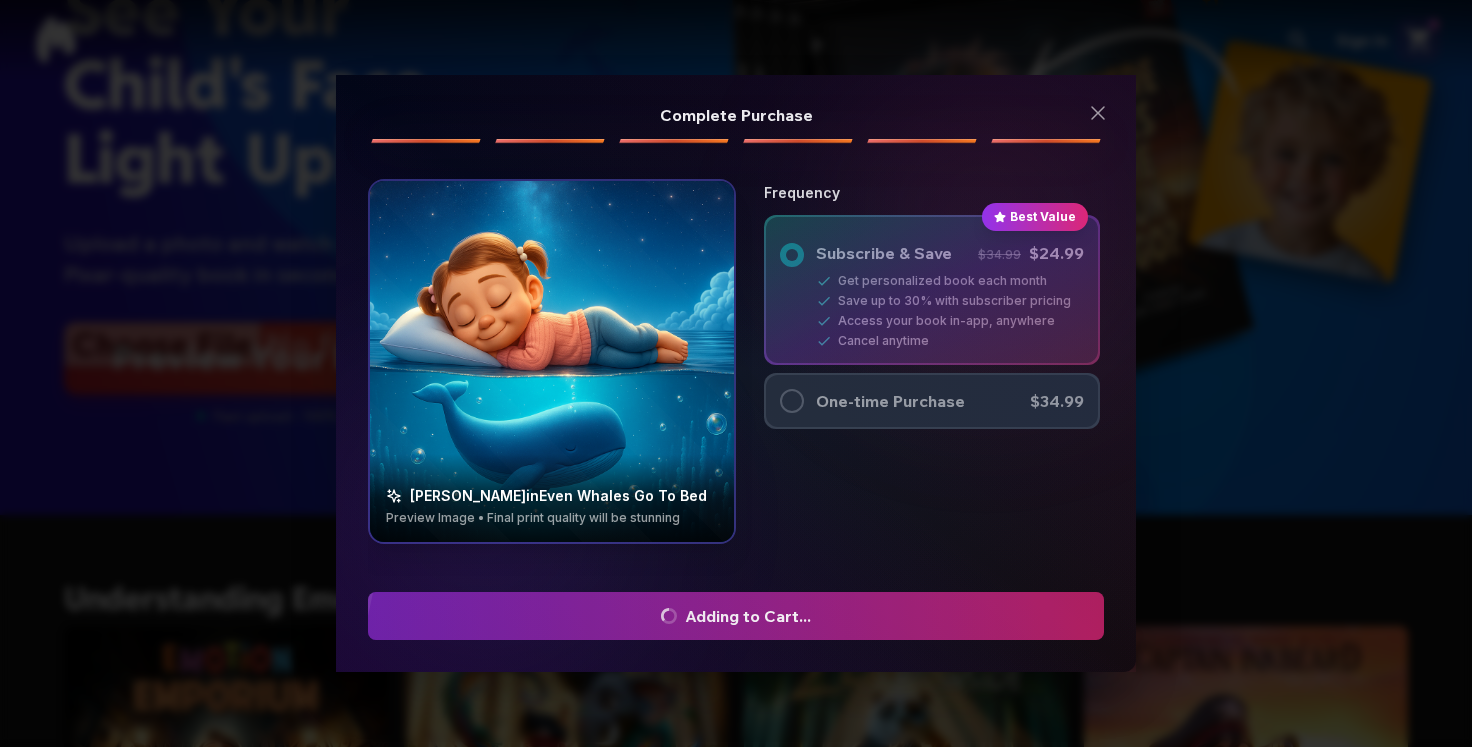 scroll, scrollTop: 204, scrollLeft: 0, axis: vertical 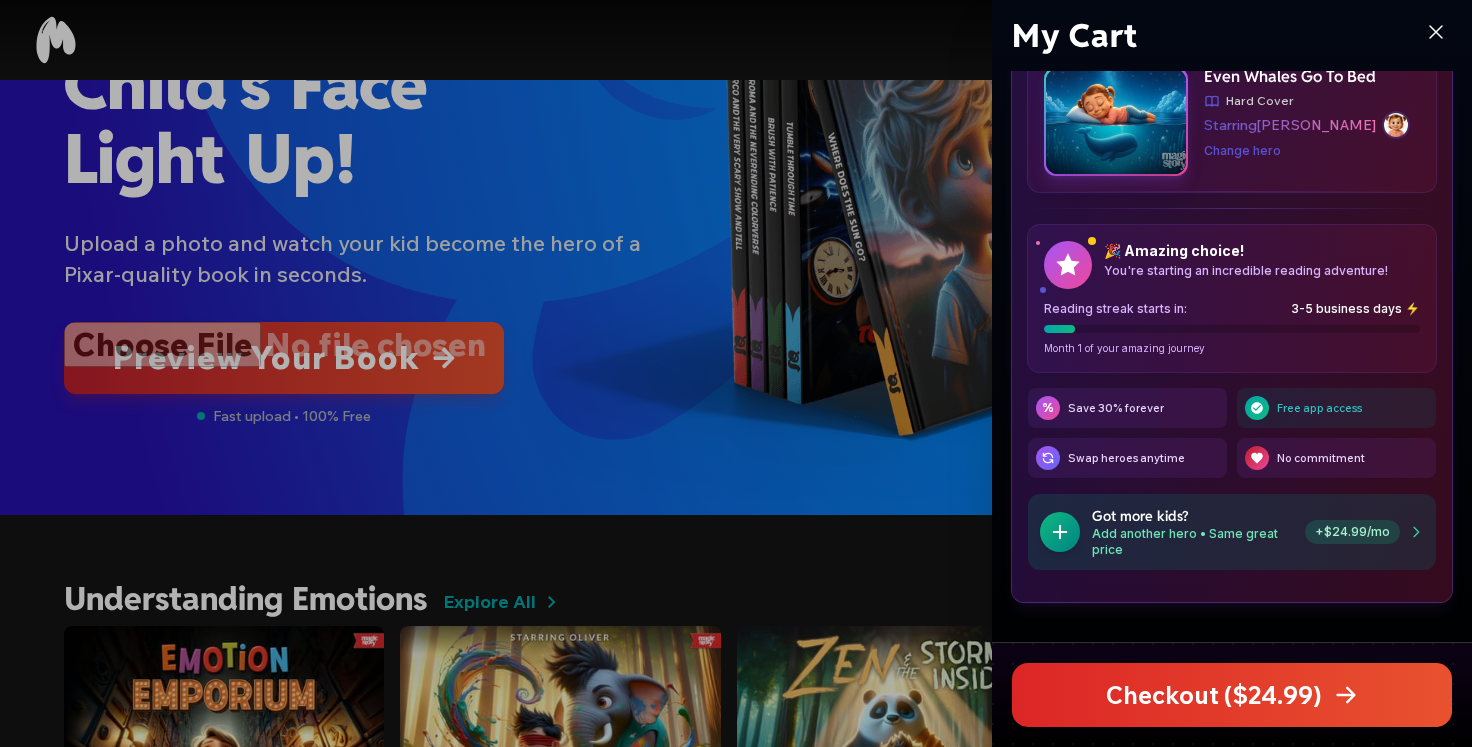 click at bounding box center [736, 373] 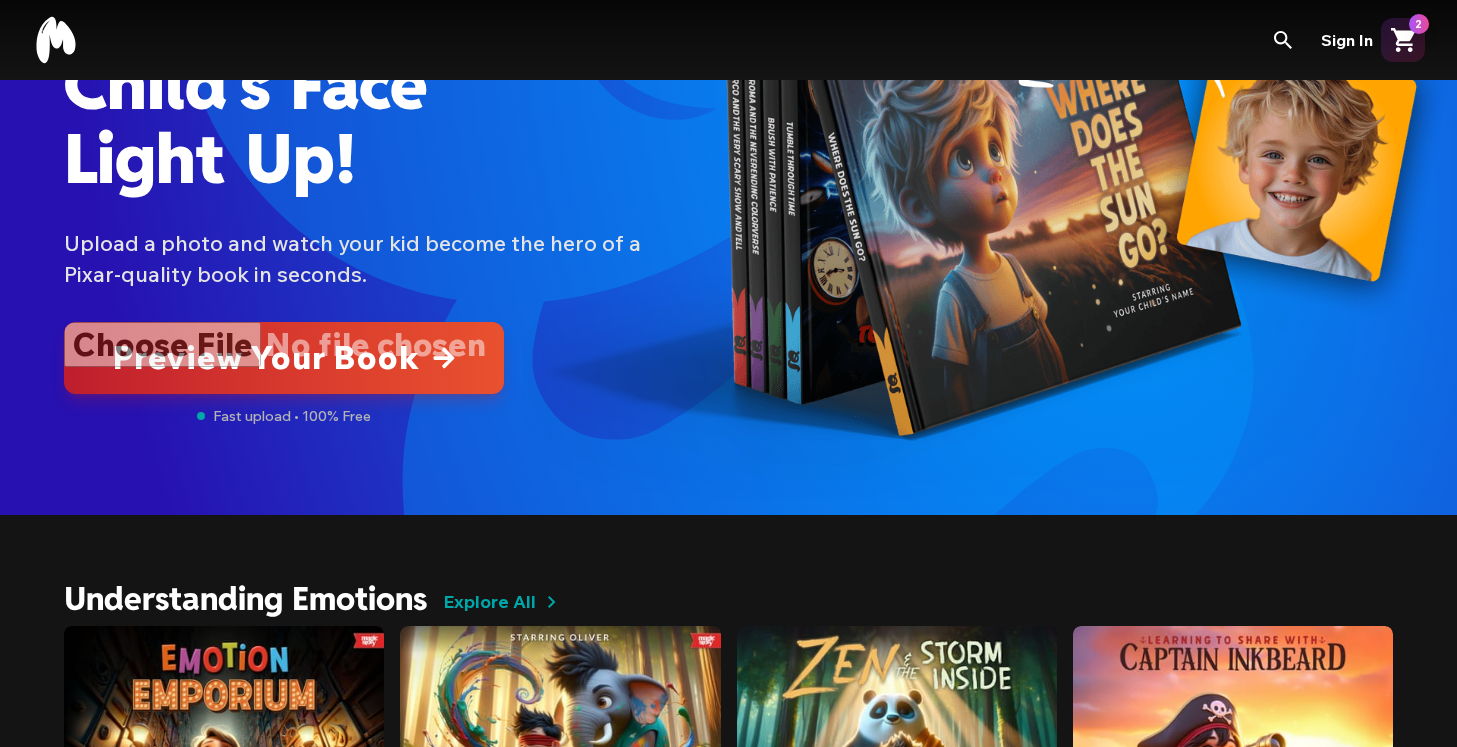click at bounding box center (284, 358) 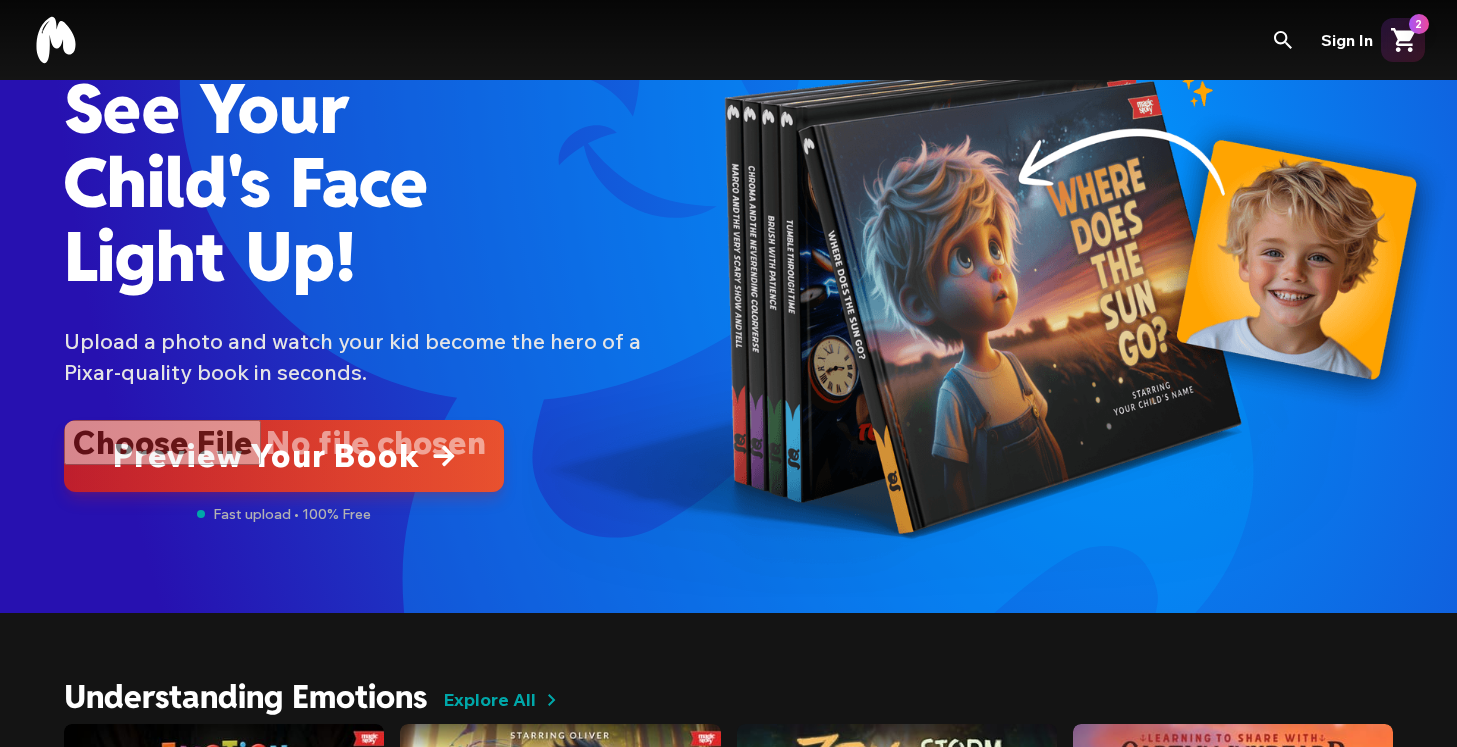 scroll, scrollTop: 0, scrollLeft: 0, axis: both 